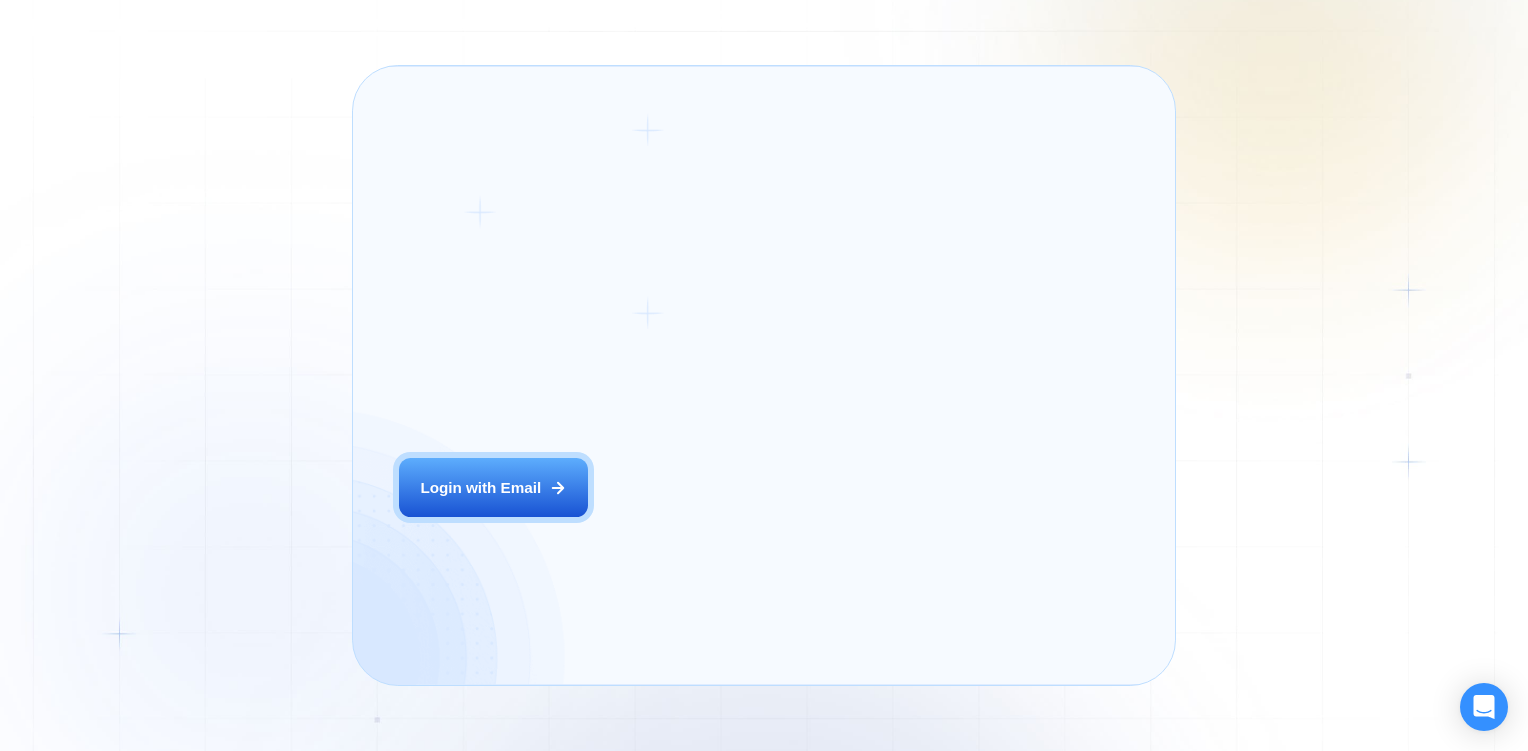 scroll, scrollTop: 0, scrollLeft: 0, axis: both 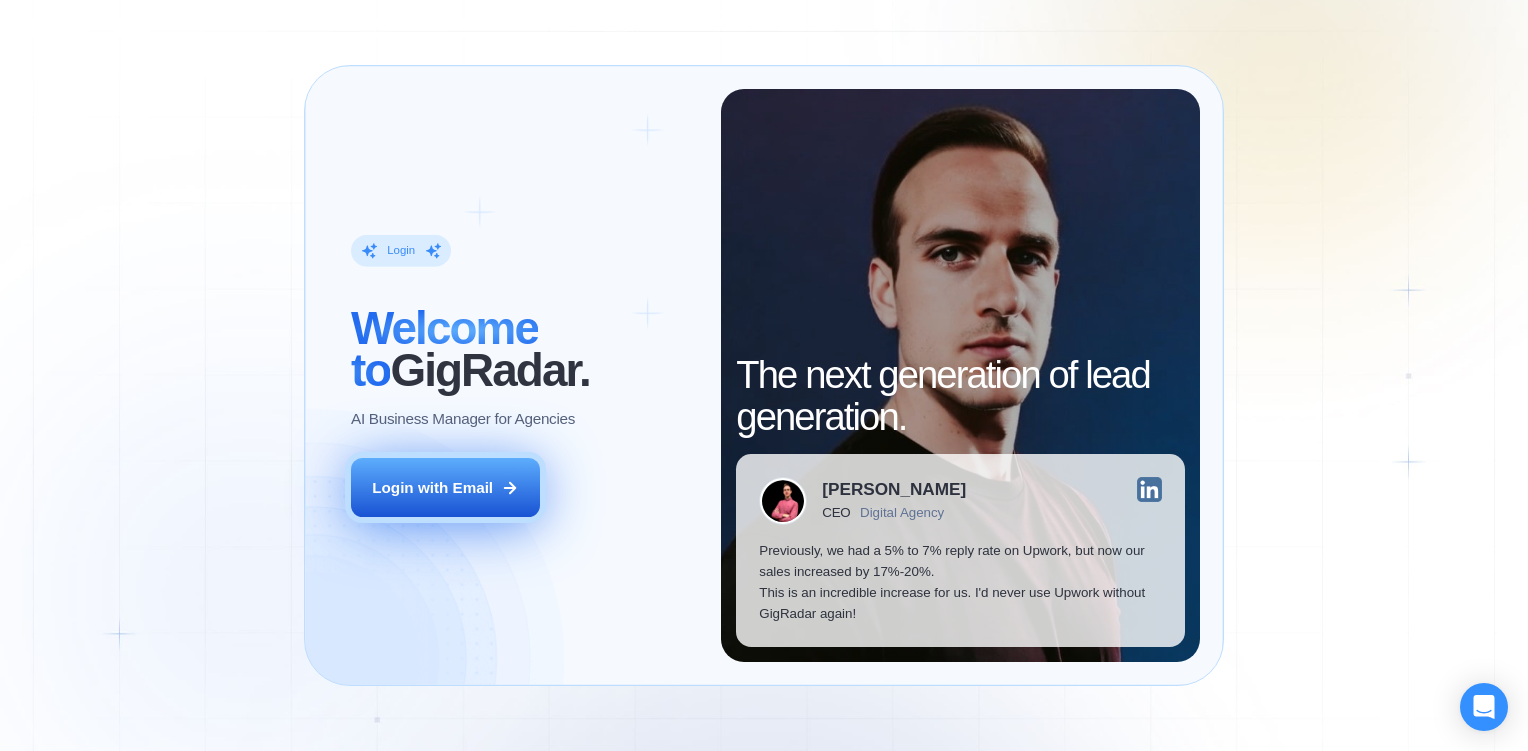 click on "Login with Email" at bounding box center (432, 487) 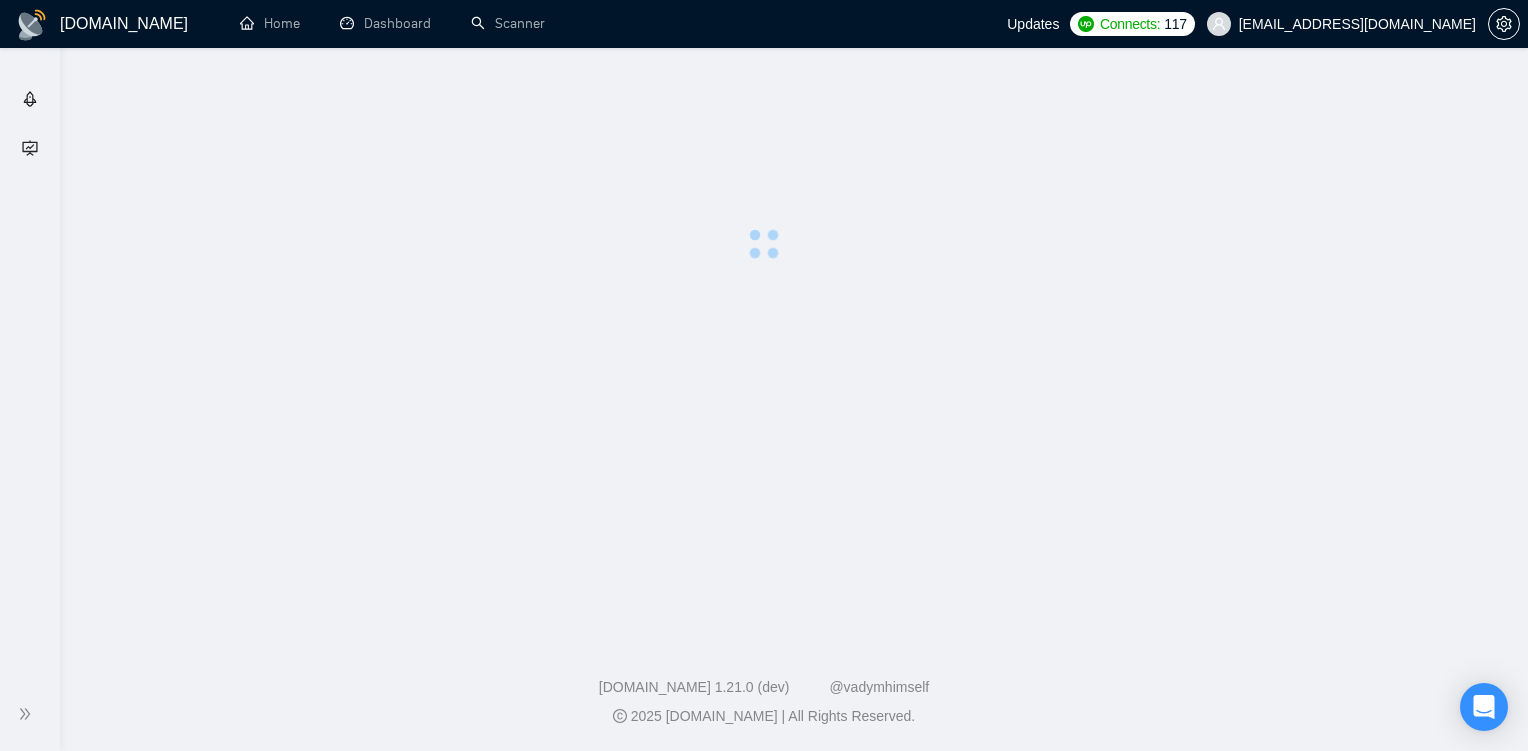 scroll, scrollTop: 0, scrollLeft: 0, axis: both 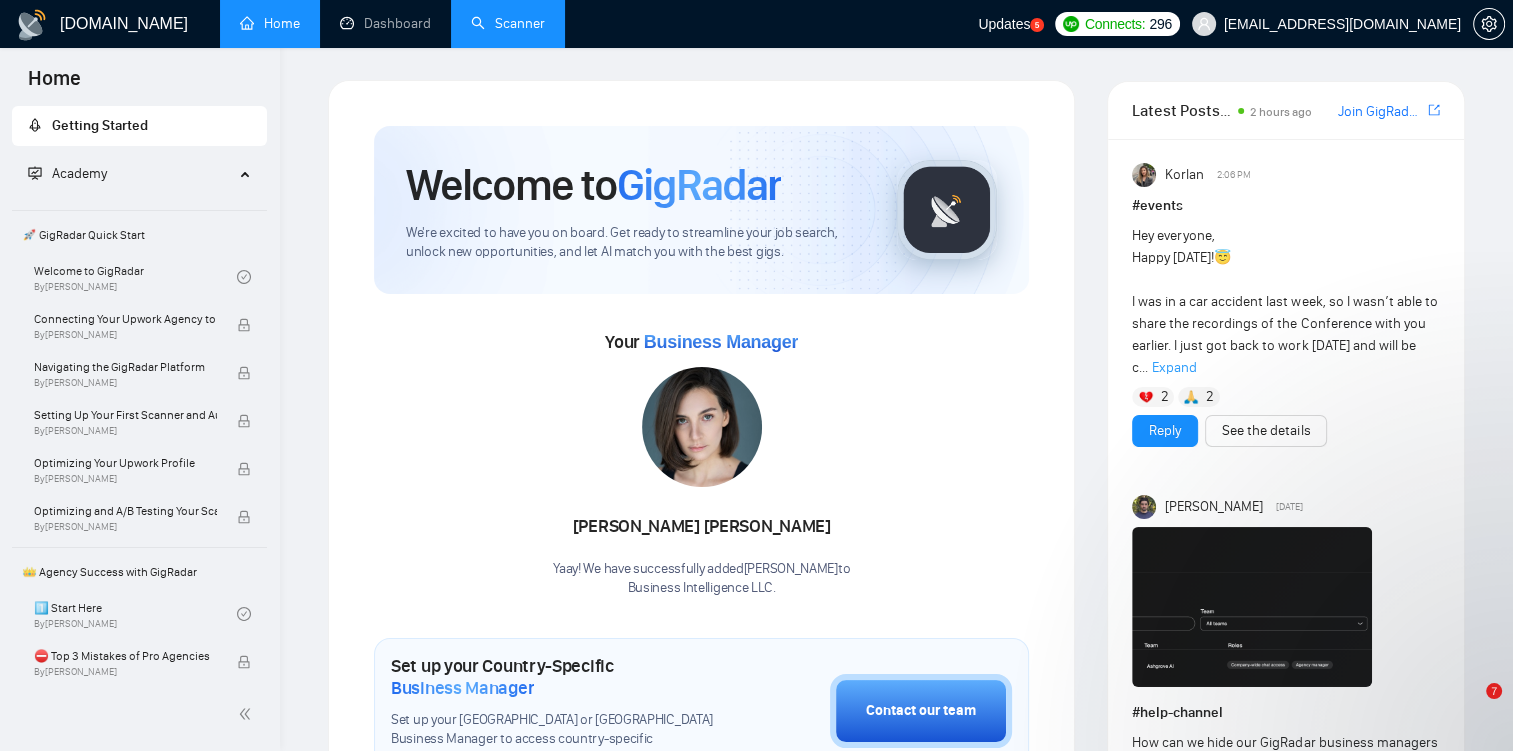 click on "Scanner" at bounding box center [508, 23] 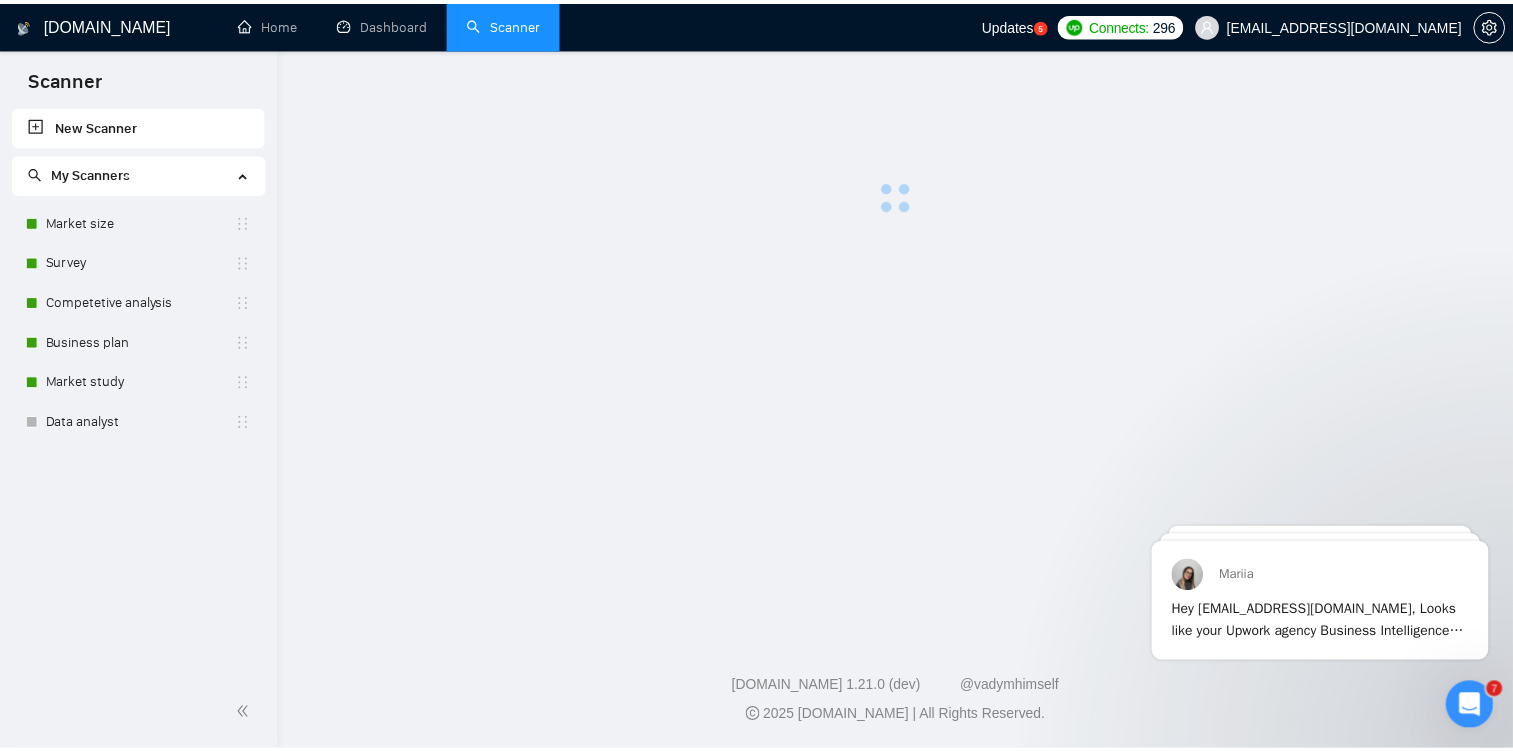 scroll, scrollTop: 0, scrollLeft: 0, axis: both 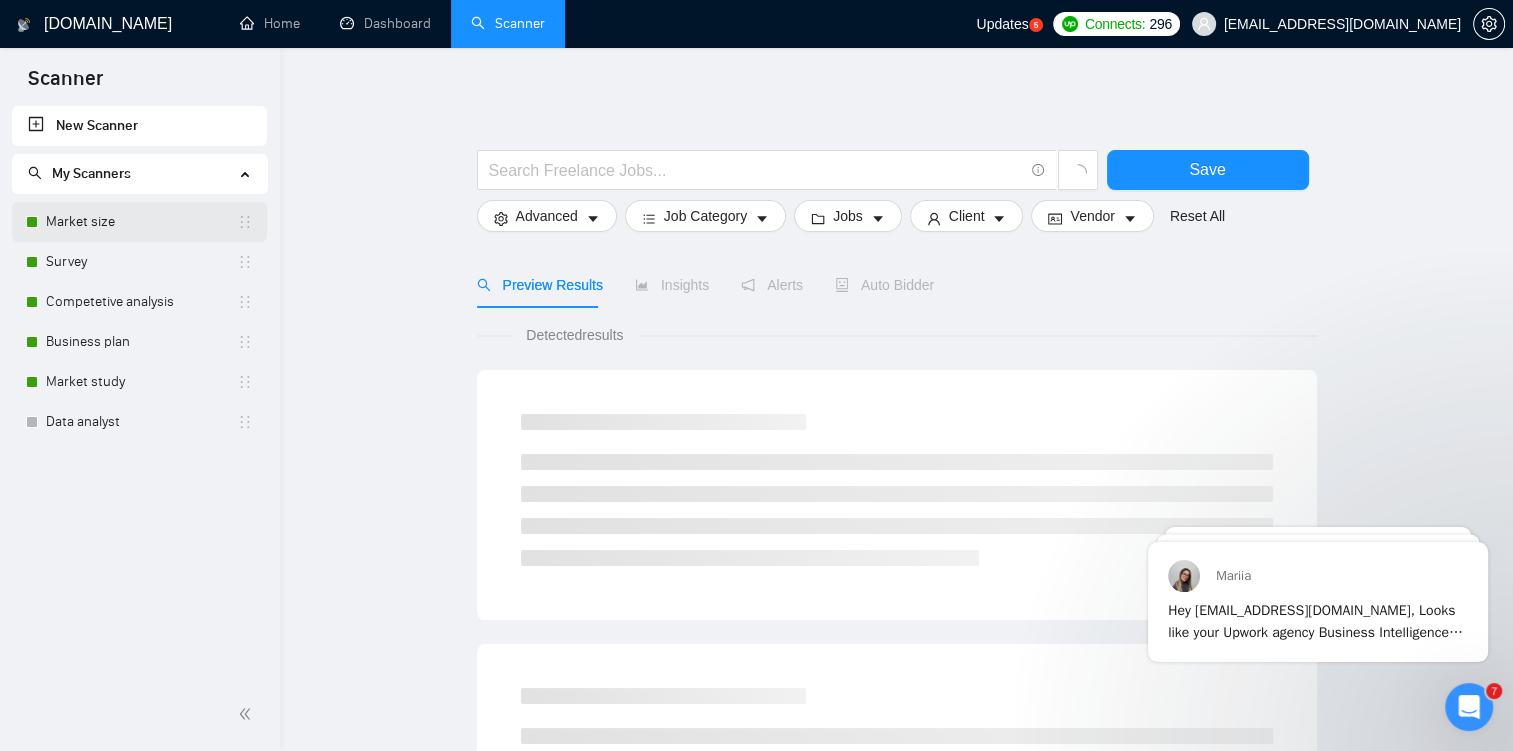 click on "Market size" at bounding box center [141, 222] 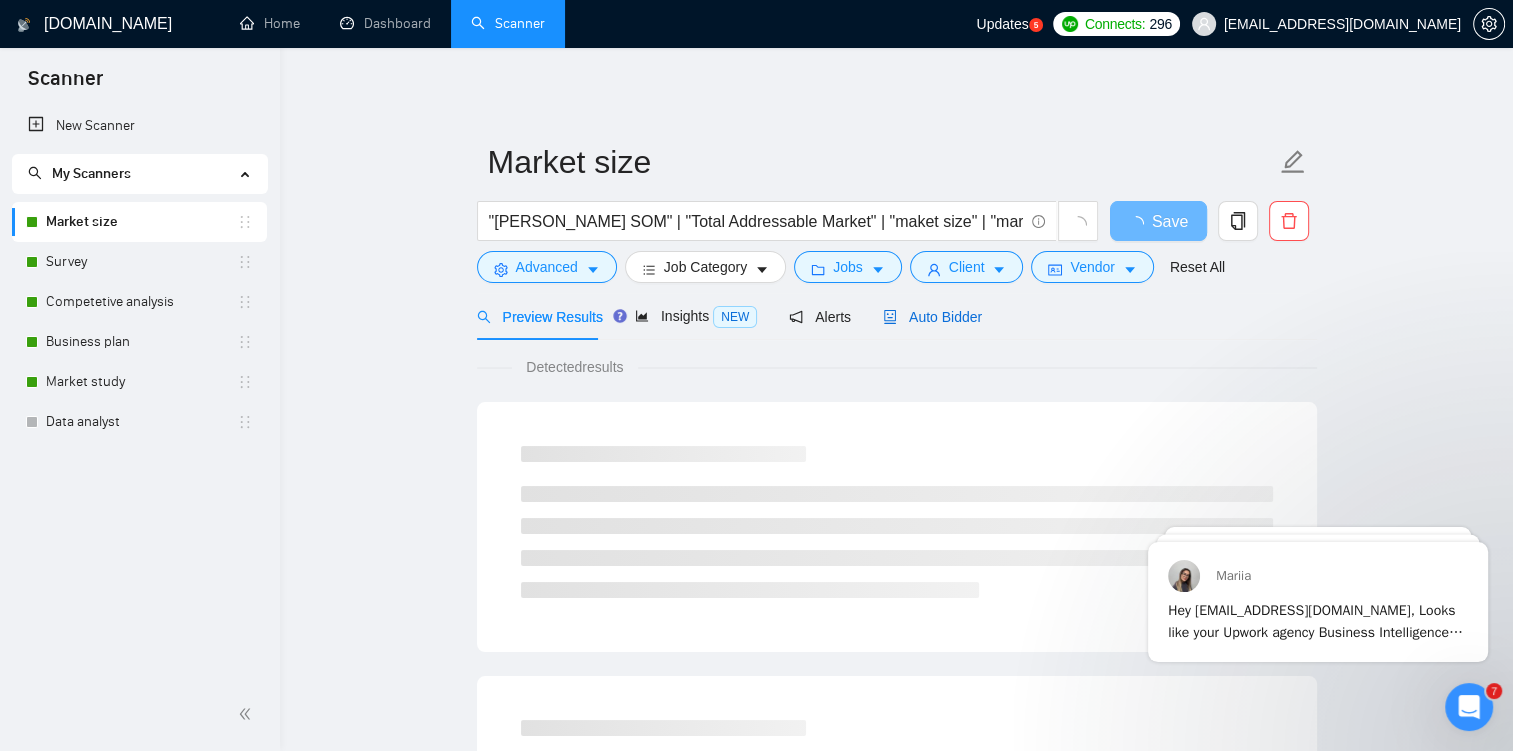 click on "Auto Bidder" at bounding box center (932, 317) 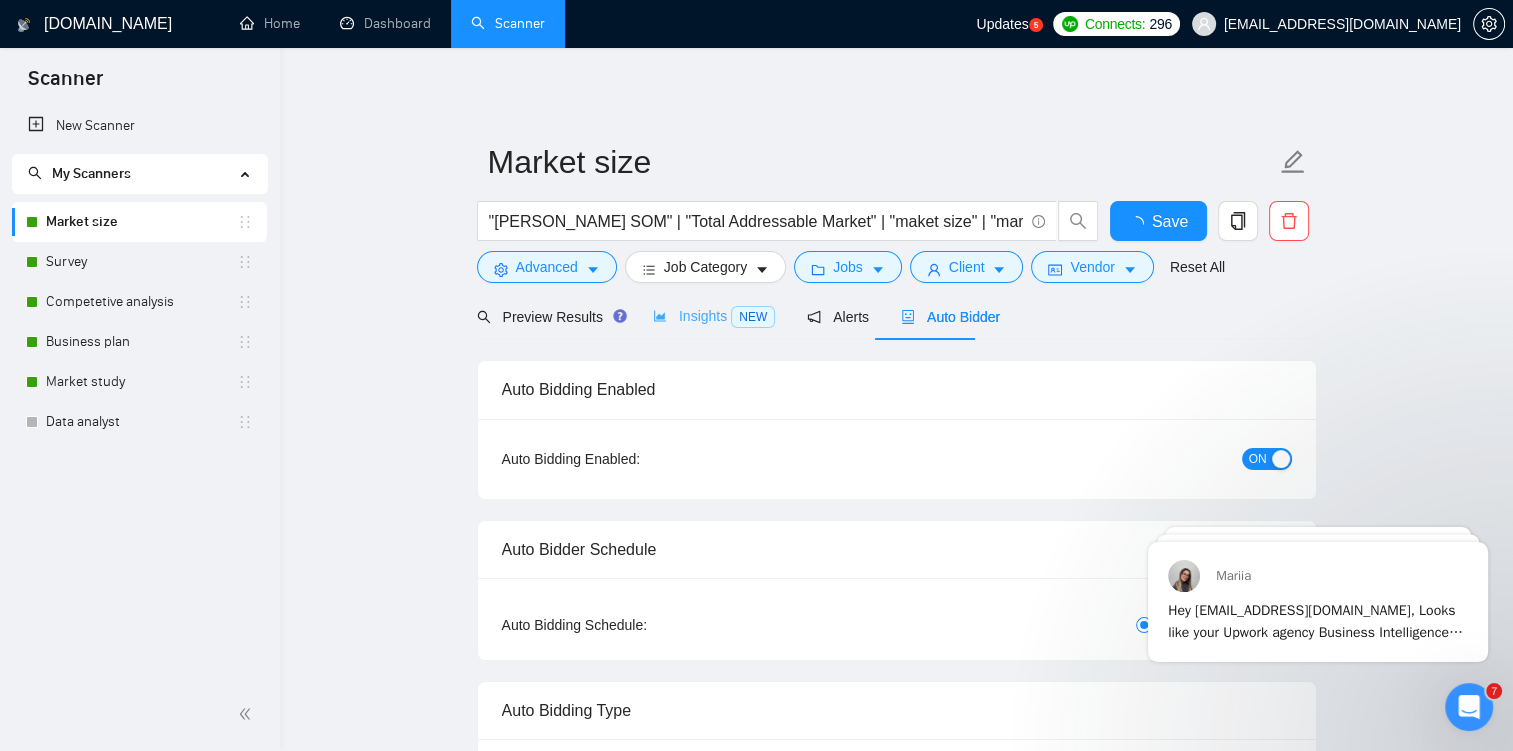 type 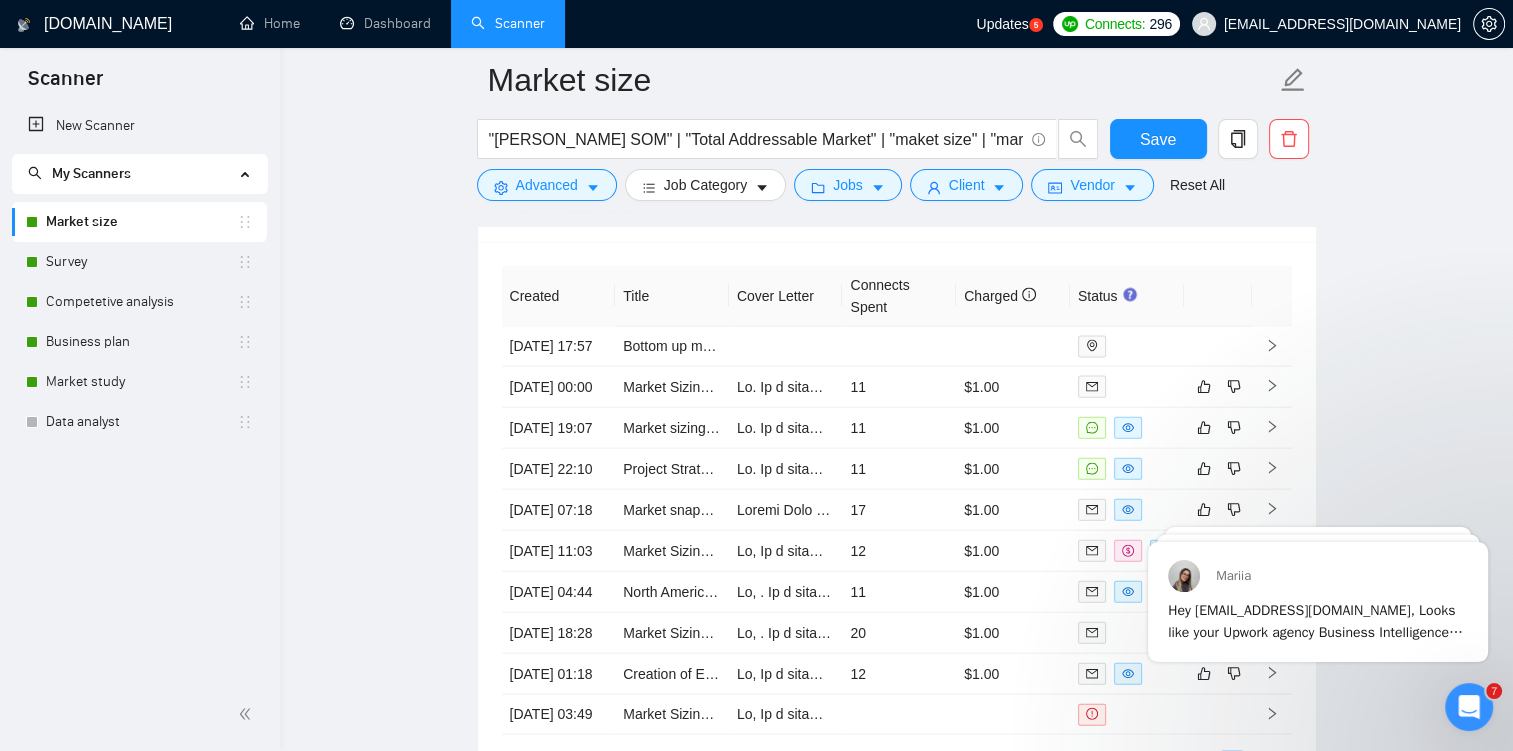 scroll, scrollTop: 4333, scrollLeft: 0, axis: vertical 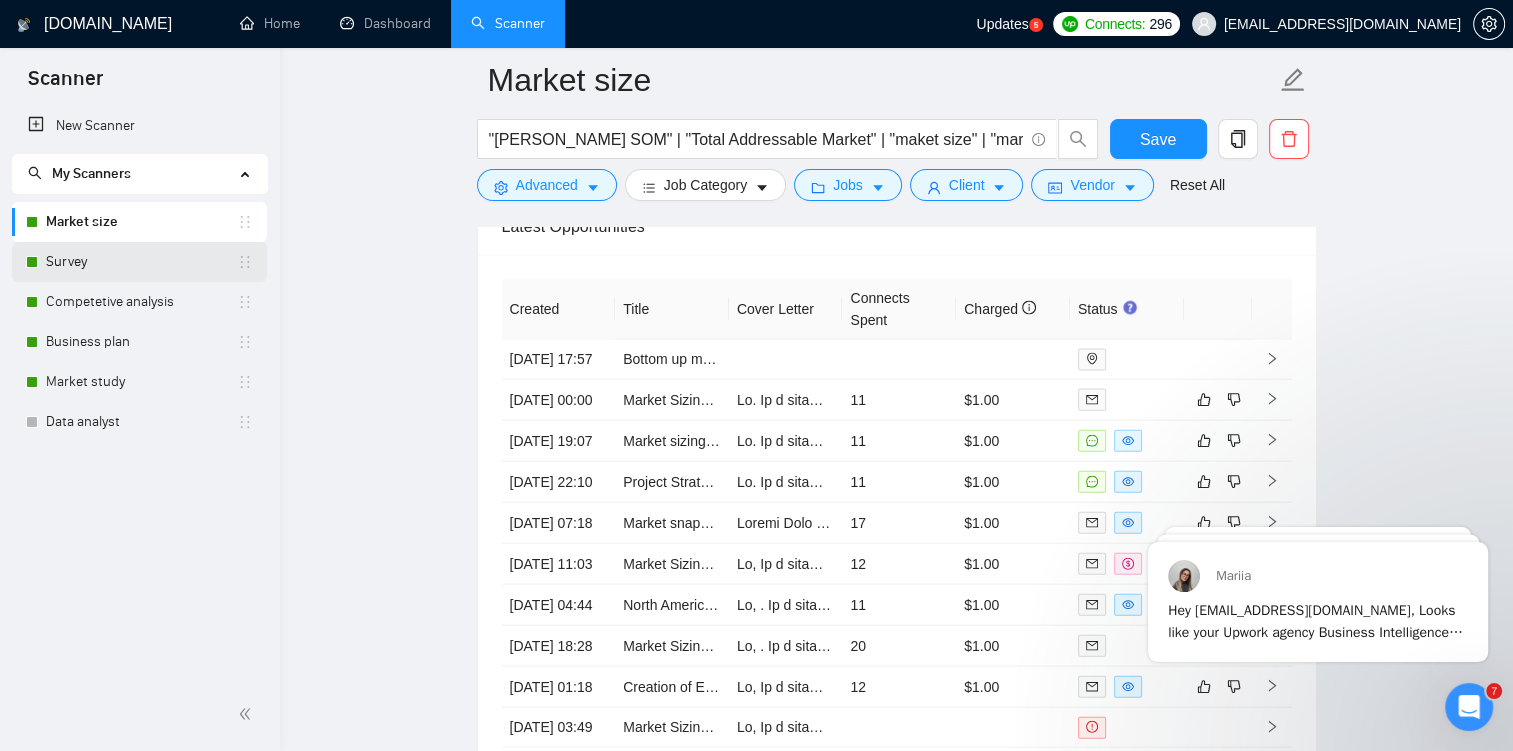 click on "Survey" at bounding box center (141, 262) 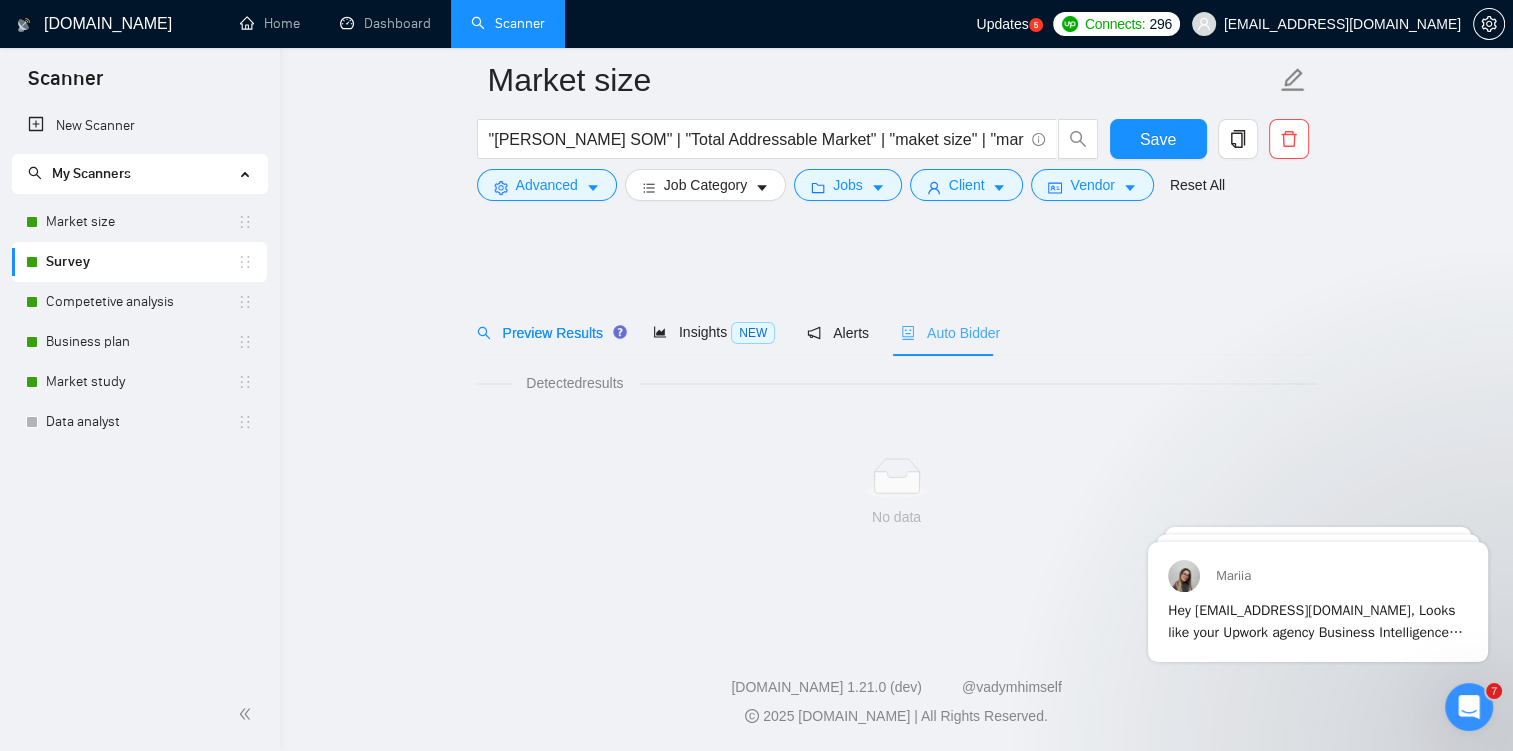 scroll, scrollTop: 0, scrollLeft: 0, axis: both 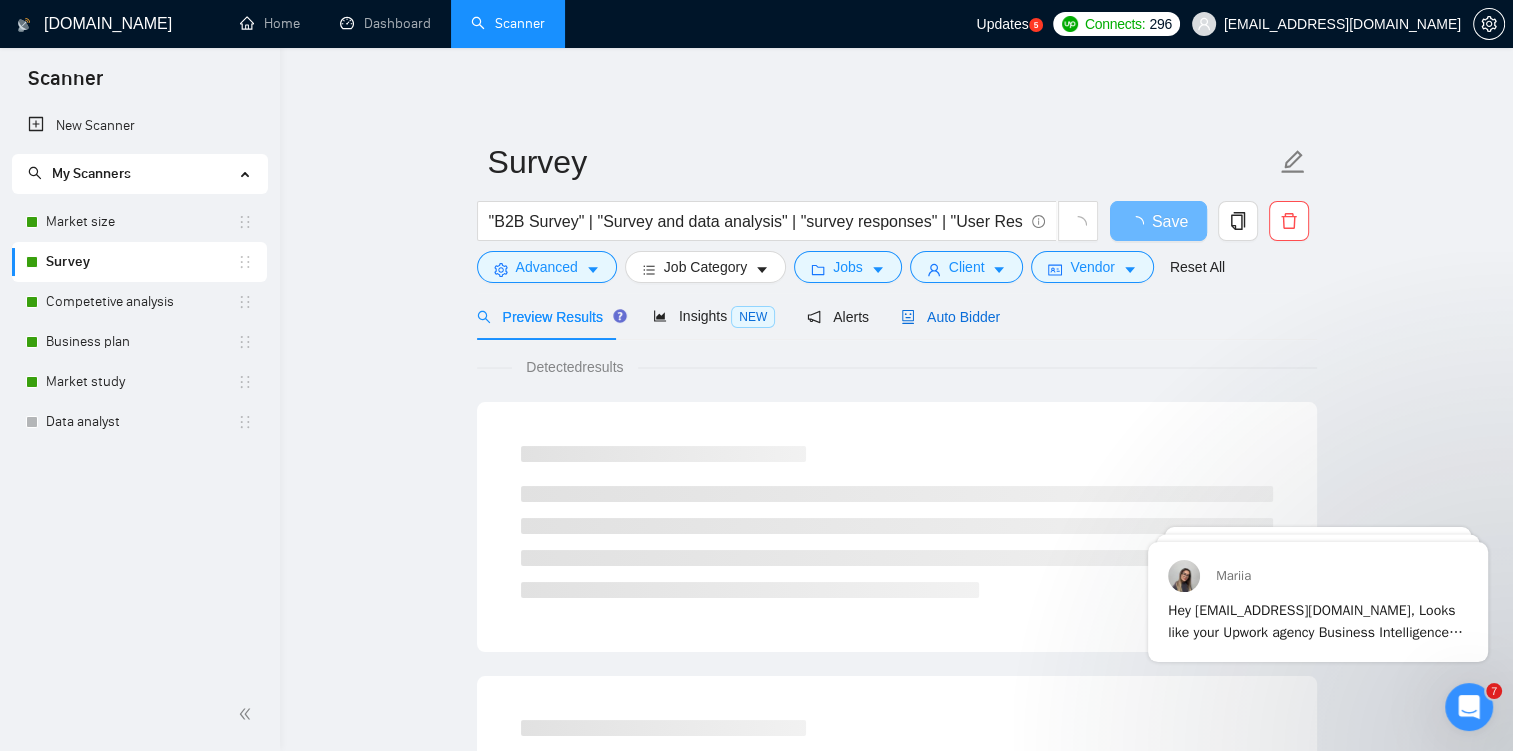 click on "Auto Bidder" at bounding box center (950, 317) 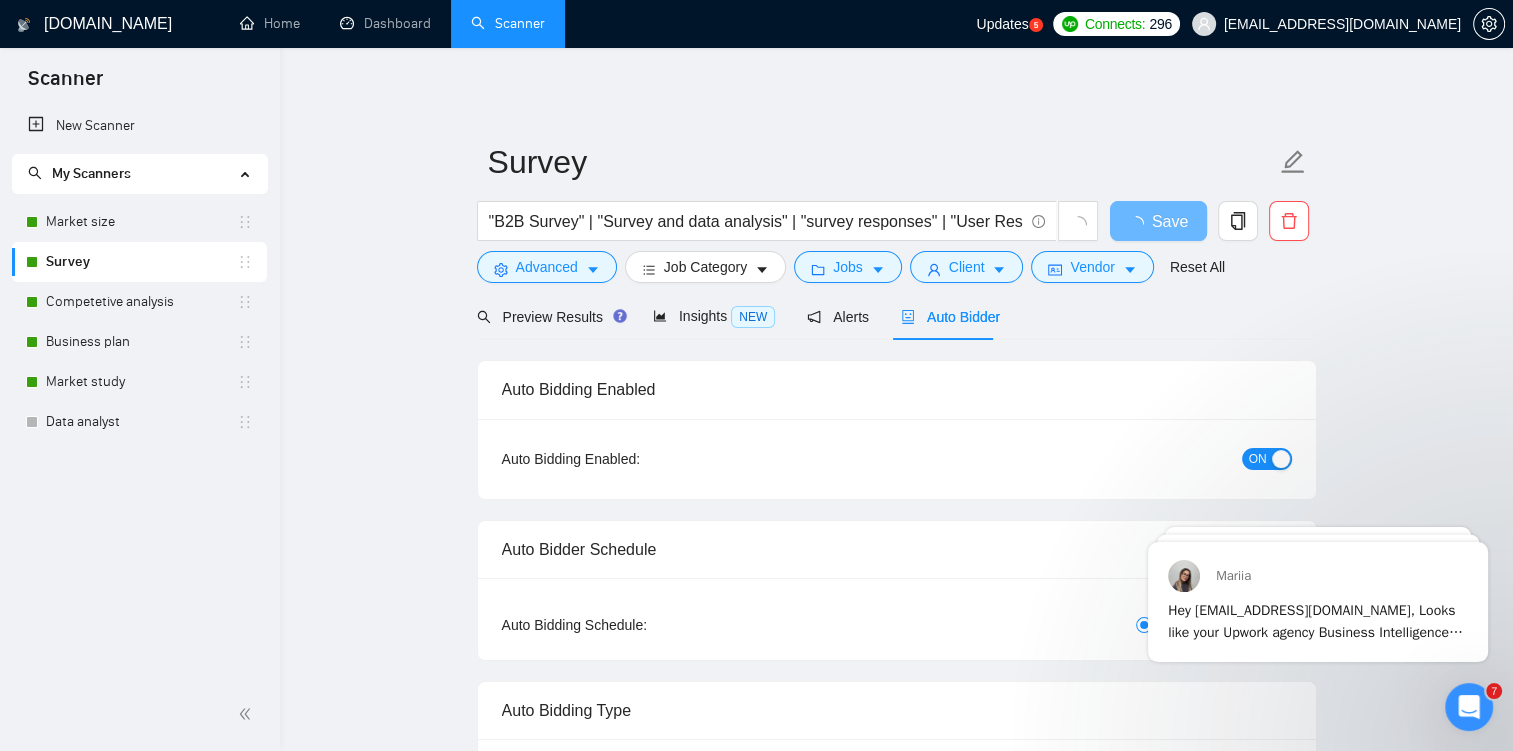 checkbox on "true" 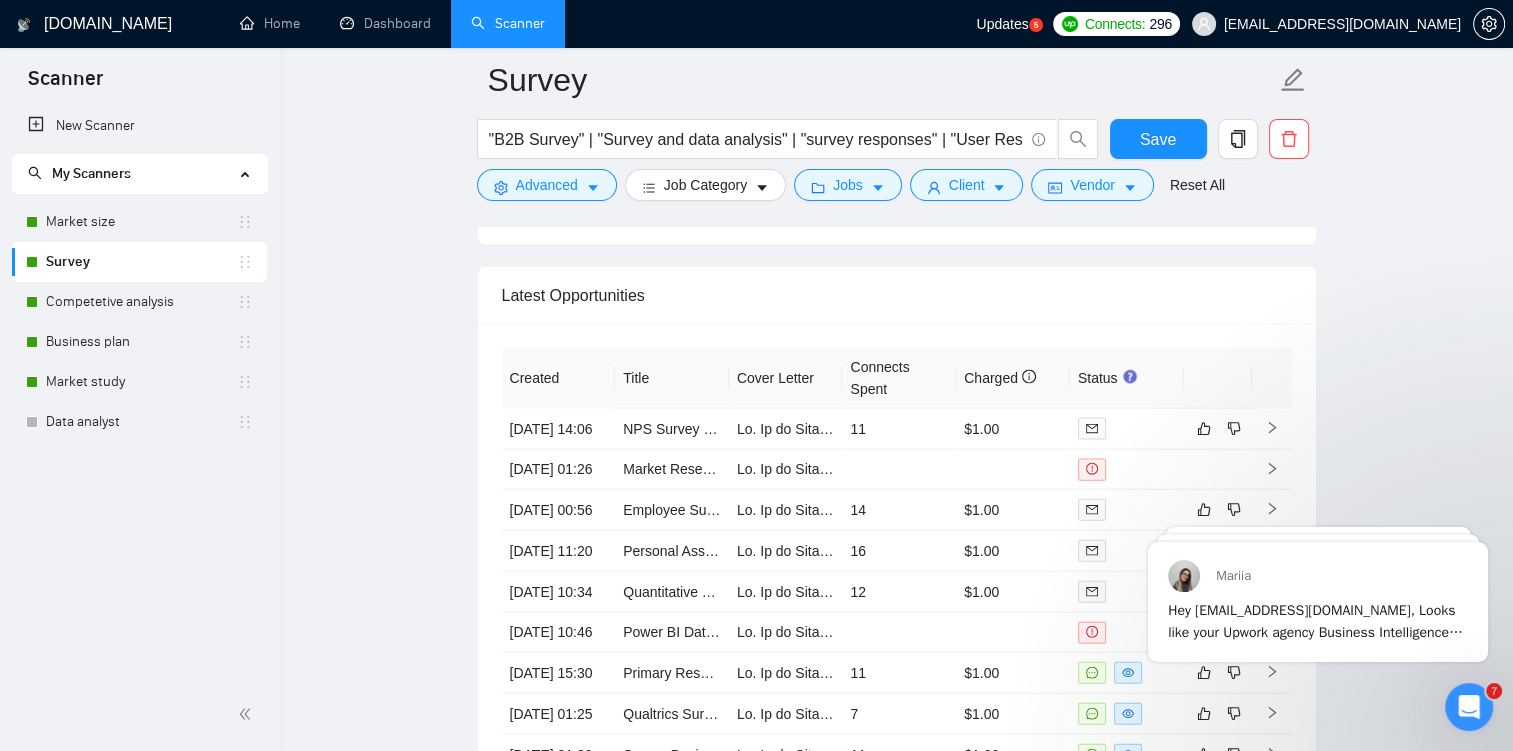 scroll, scrollTop: 4281, scrollLeft: 0, axis: vertical 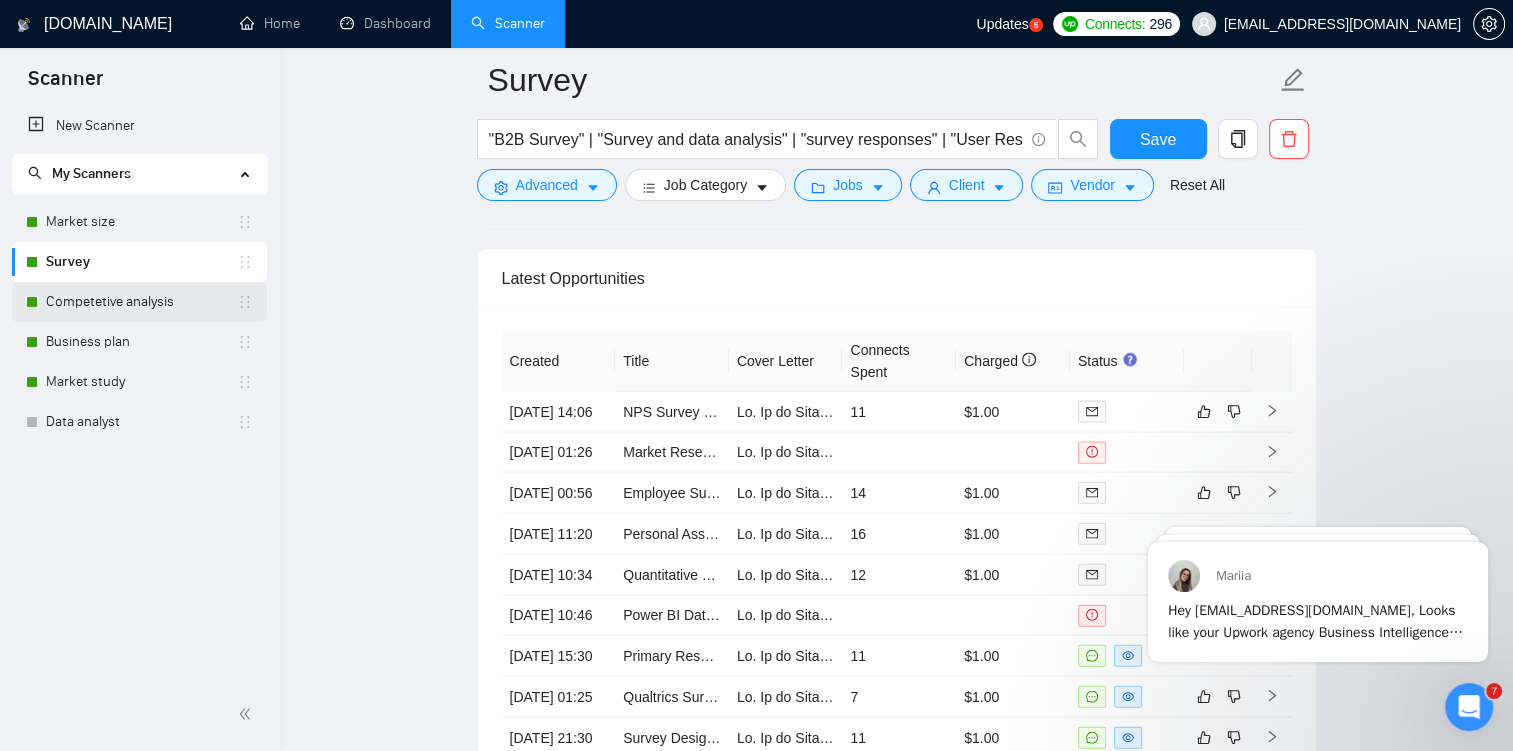 click on "Competetive analysis" at bounding box center [141, 302] 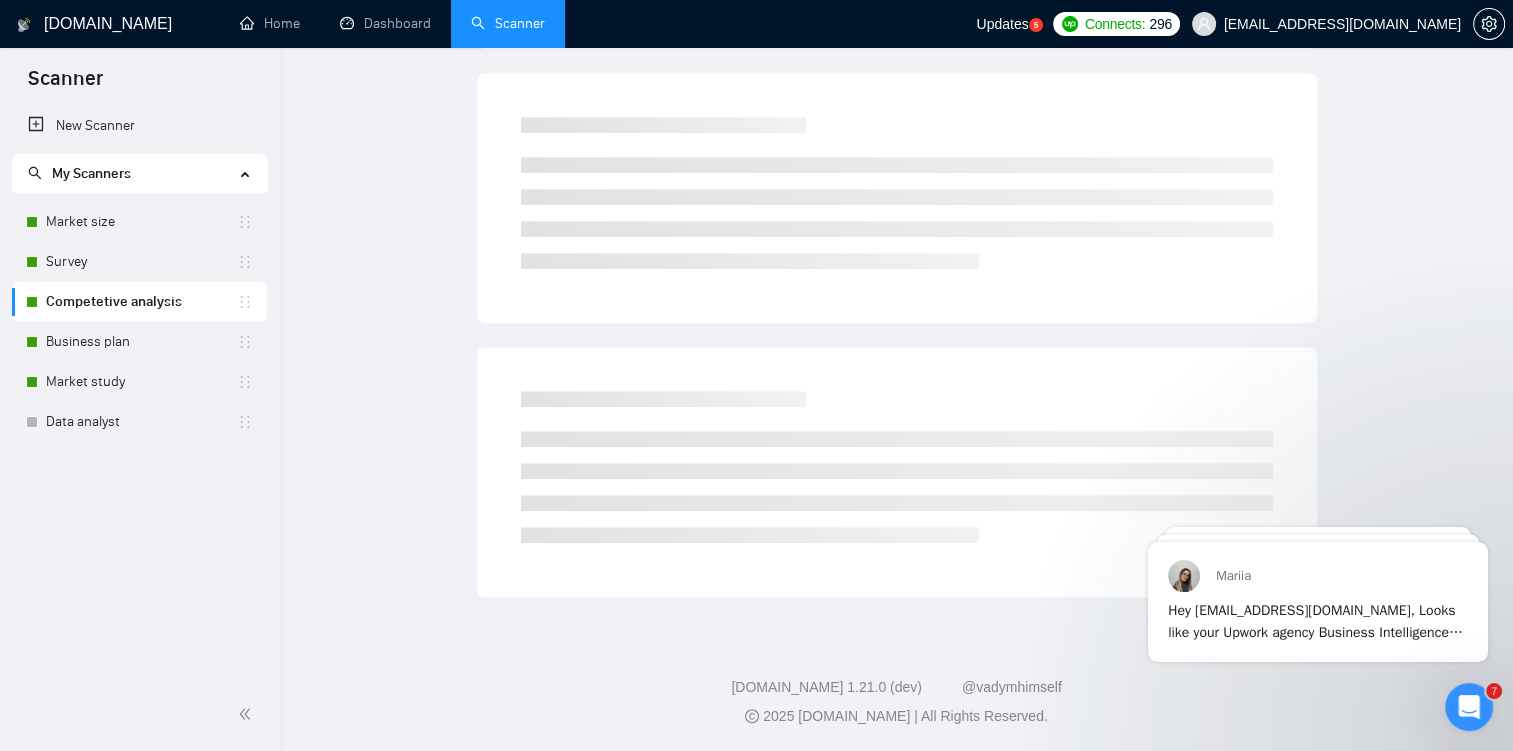 scroll, scrollTop: 0, scrollLeft: 0, axis: both 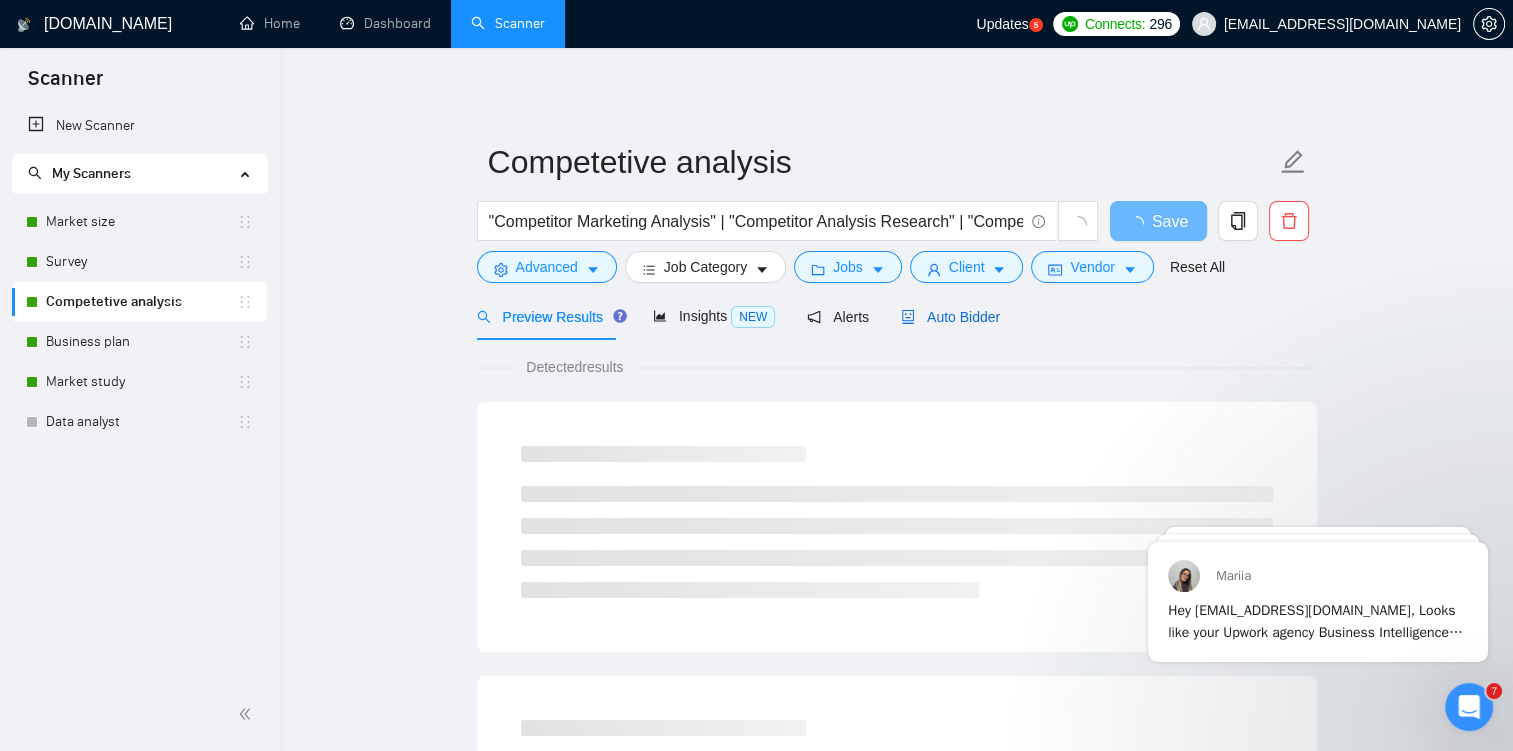 click on "Auto Bidder" at bounding box center [950, 317] 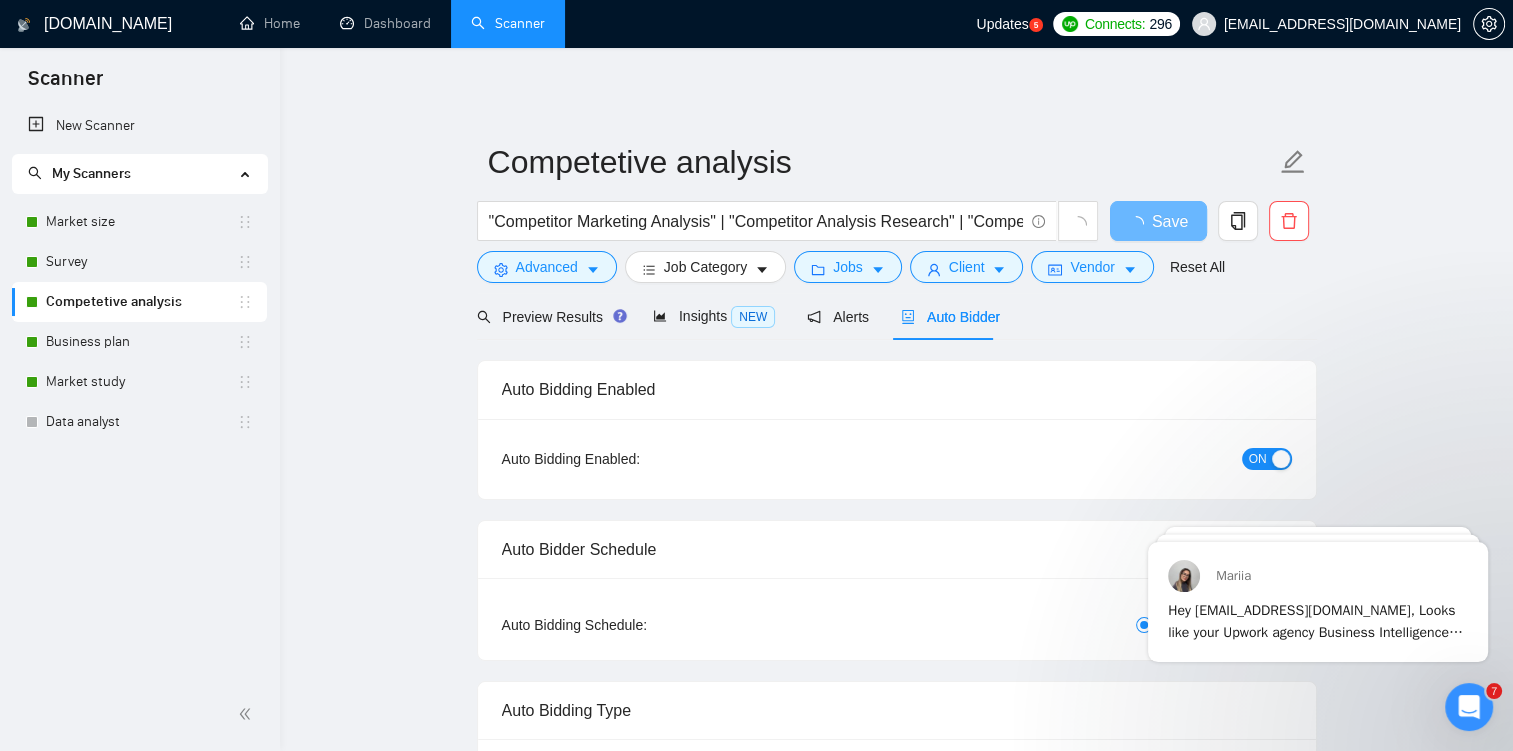 checkbox on "true" 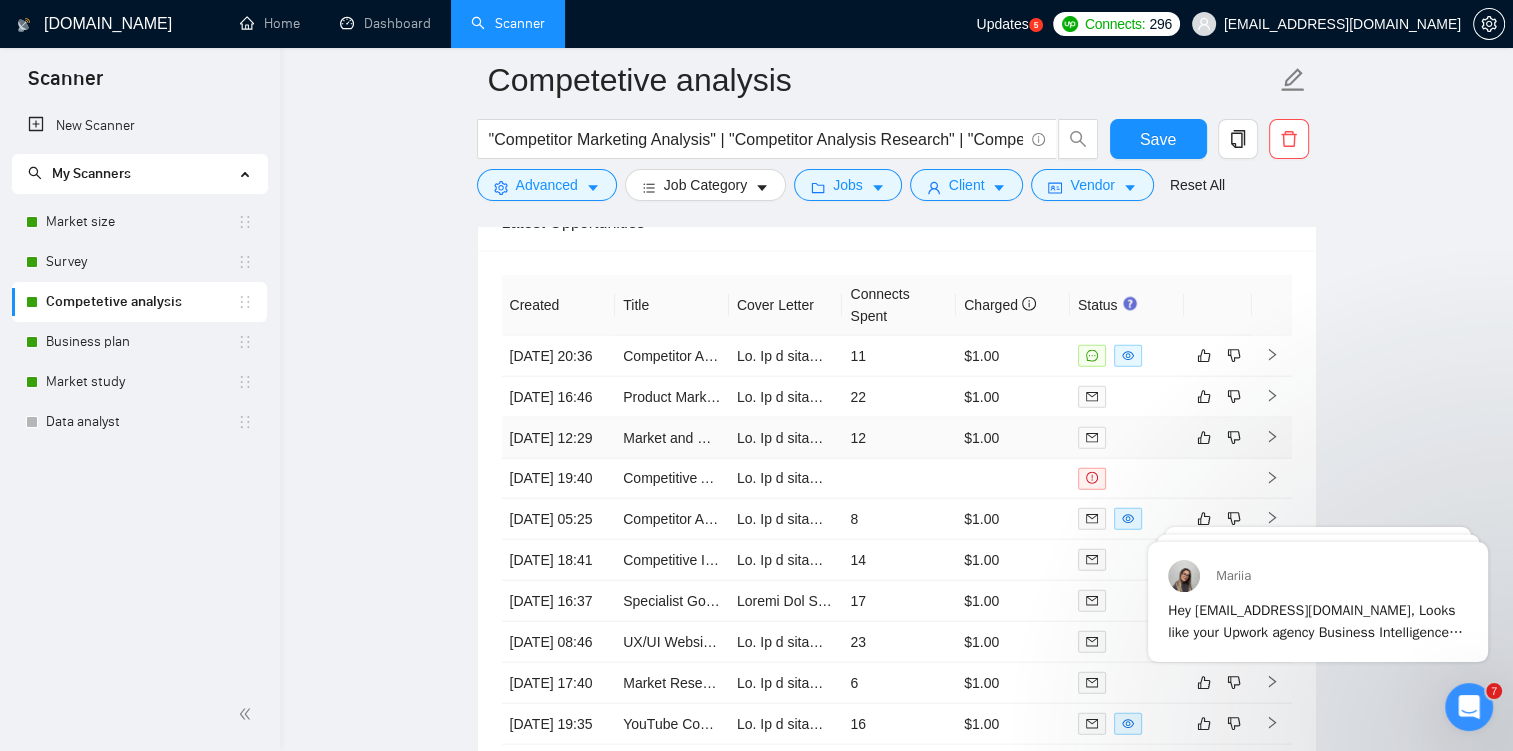 scroll, scrollTop: 4428, scrollLeft: 0, axis: vertical 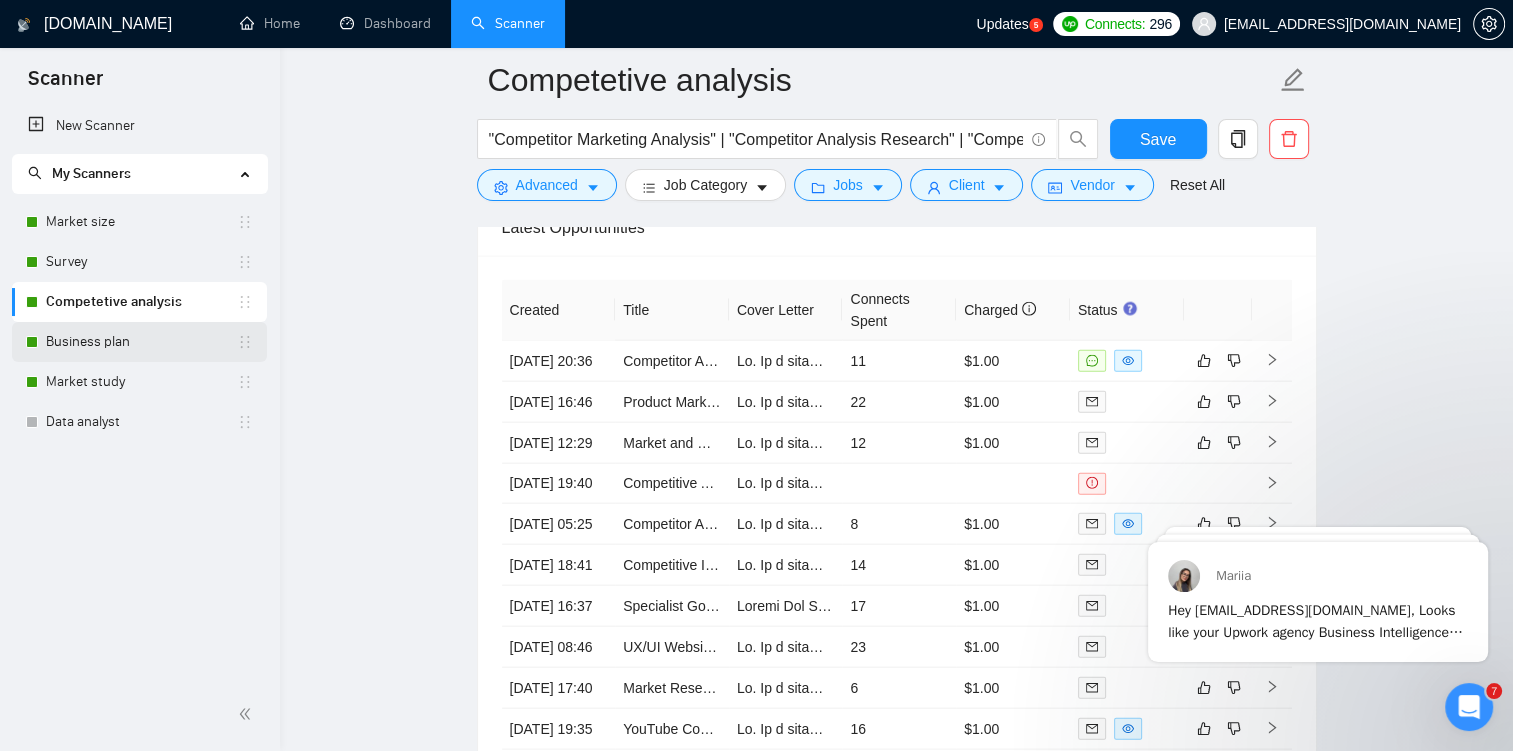 click on "Business plan" at bounding box center [141, 342] 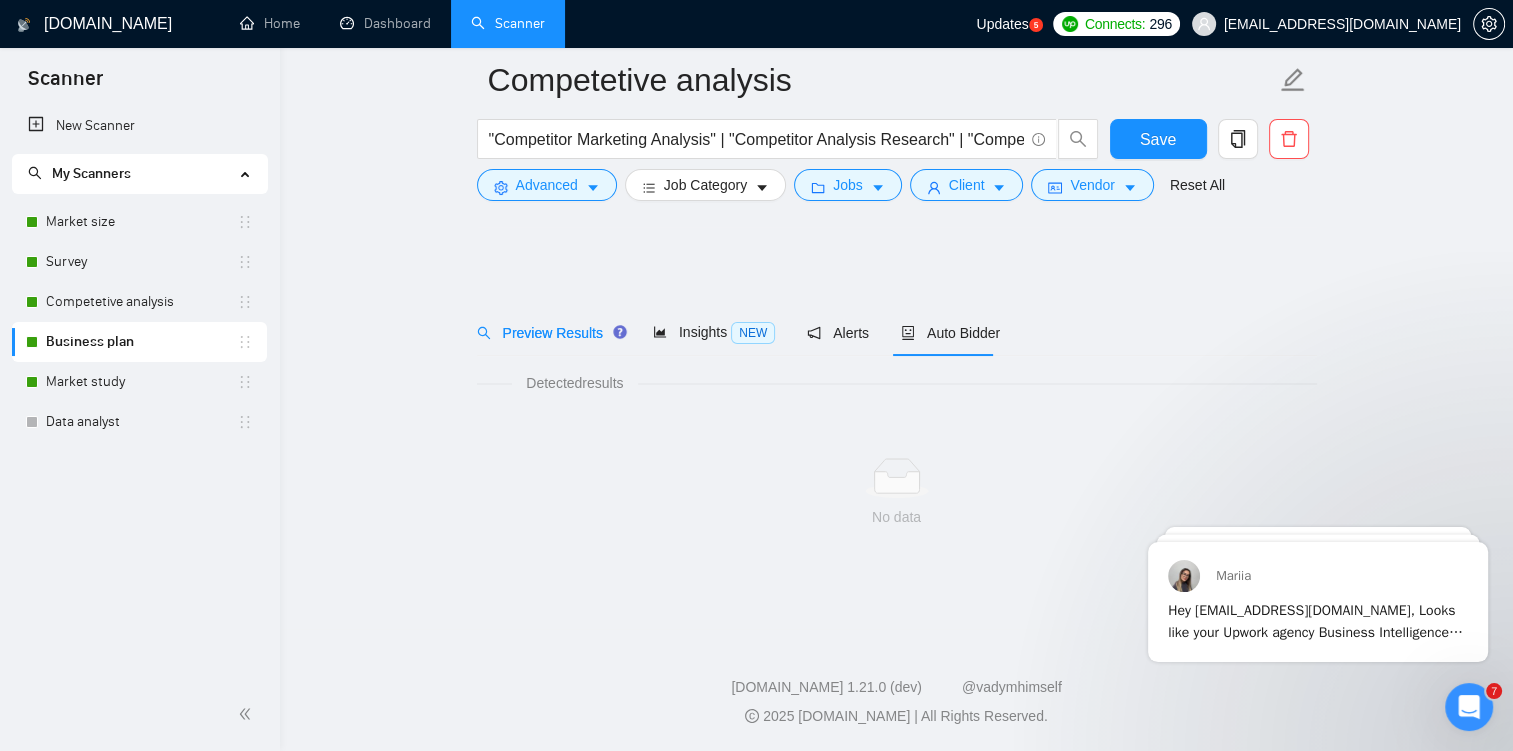scroll, scrollTop: 0, scrollLeft: 0, axis: both 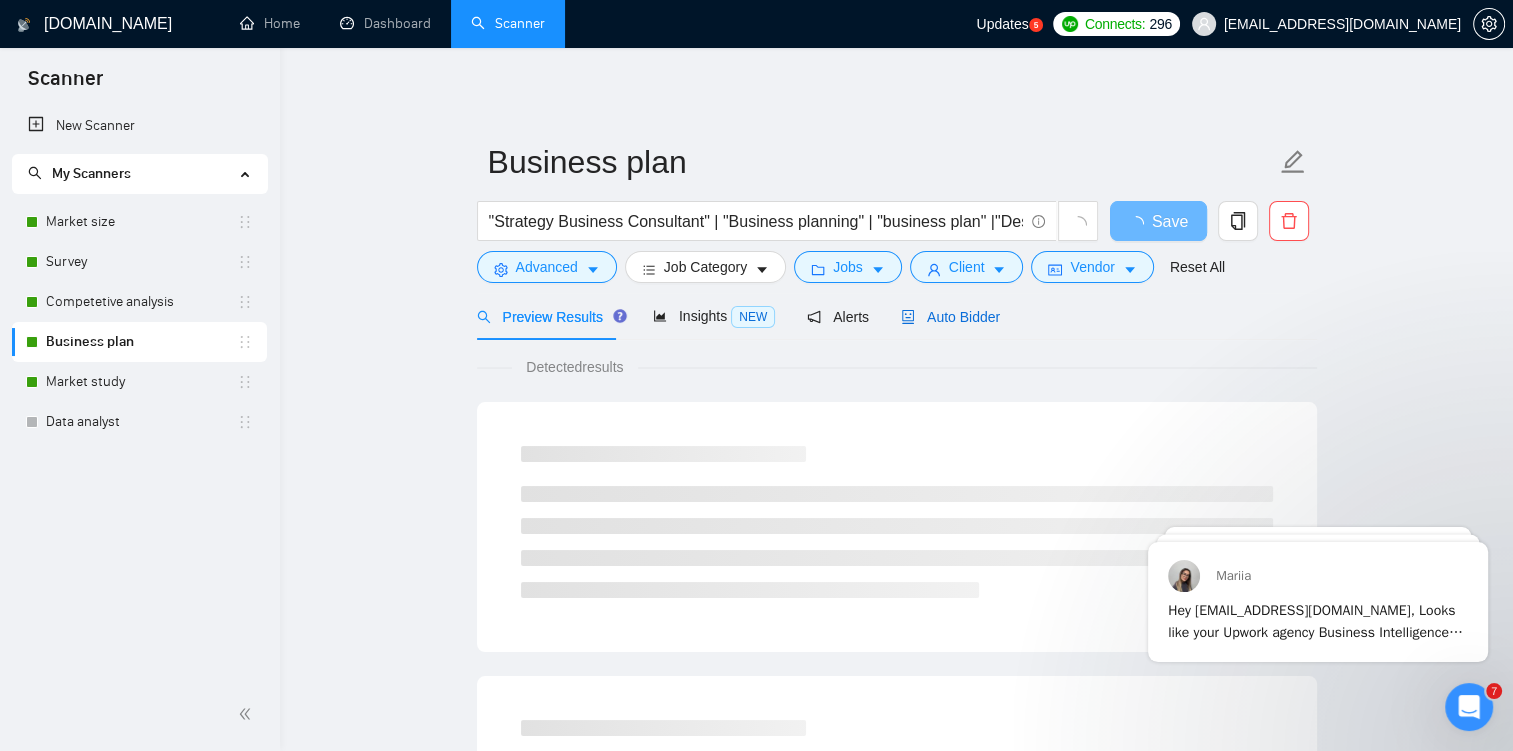 click on "Auto Bidder" at bounding box center (950, 317) 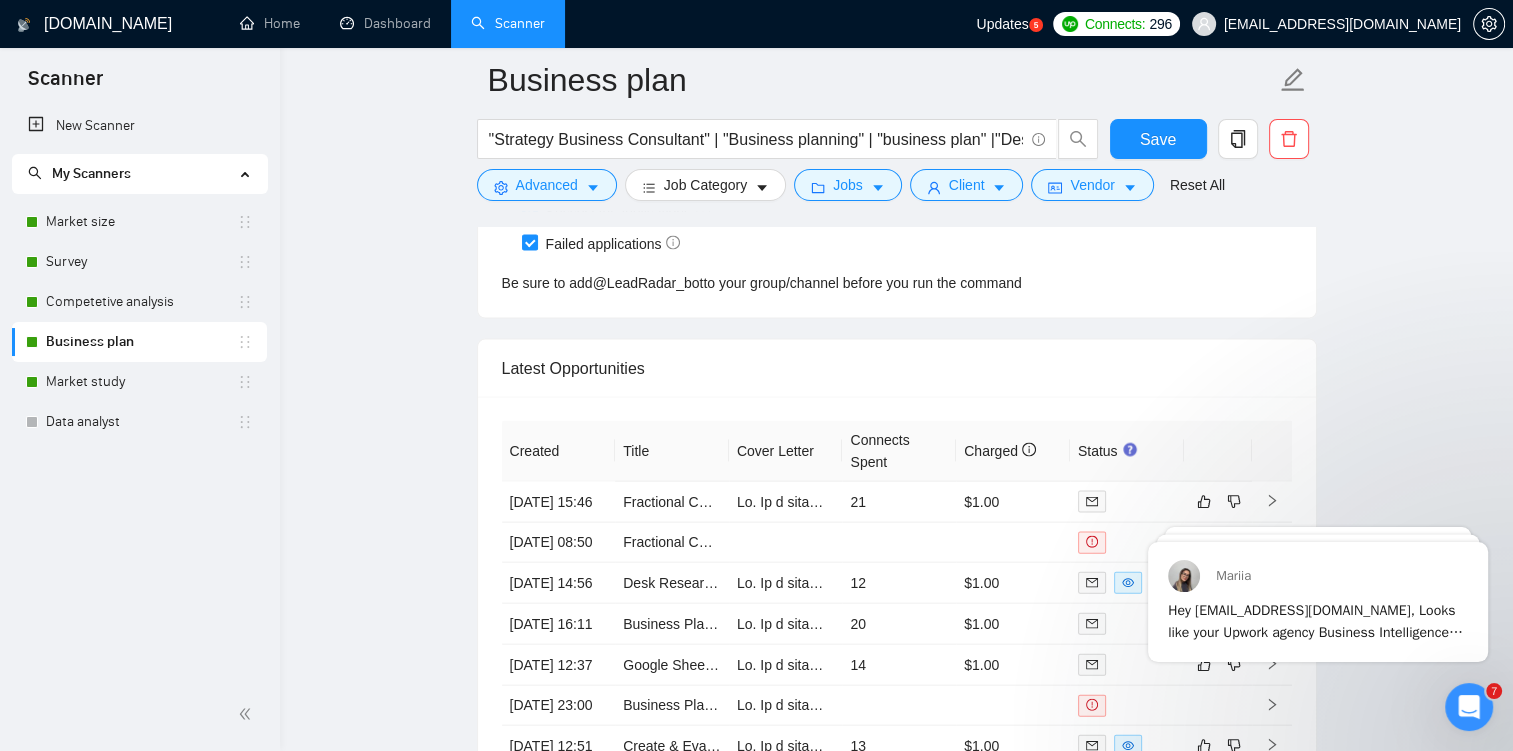 scroll, scrollTop: 4199, scrollLeft: 0, axis: vertical 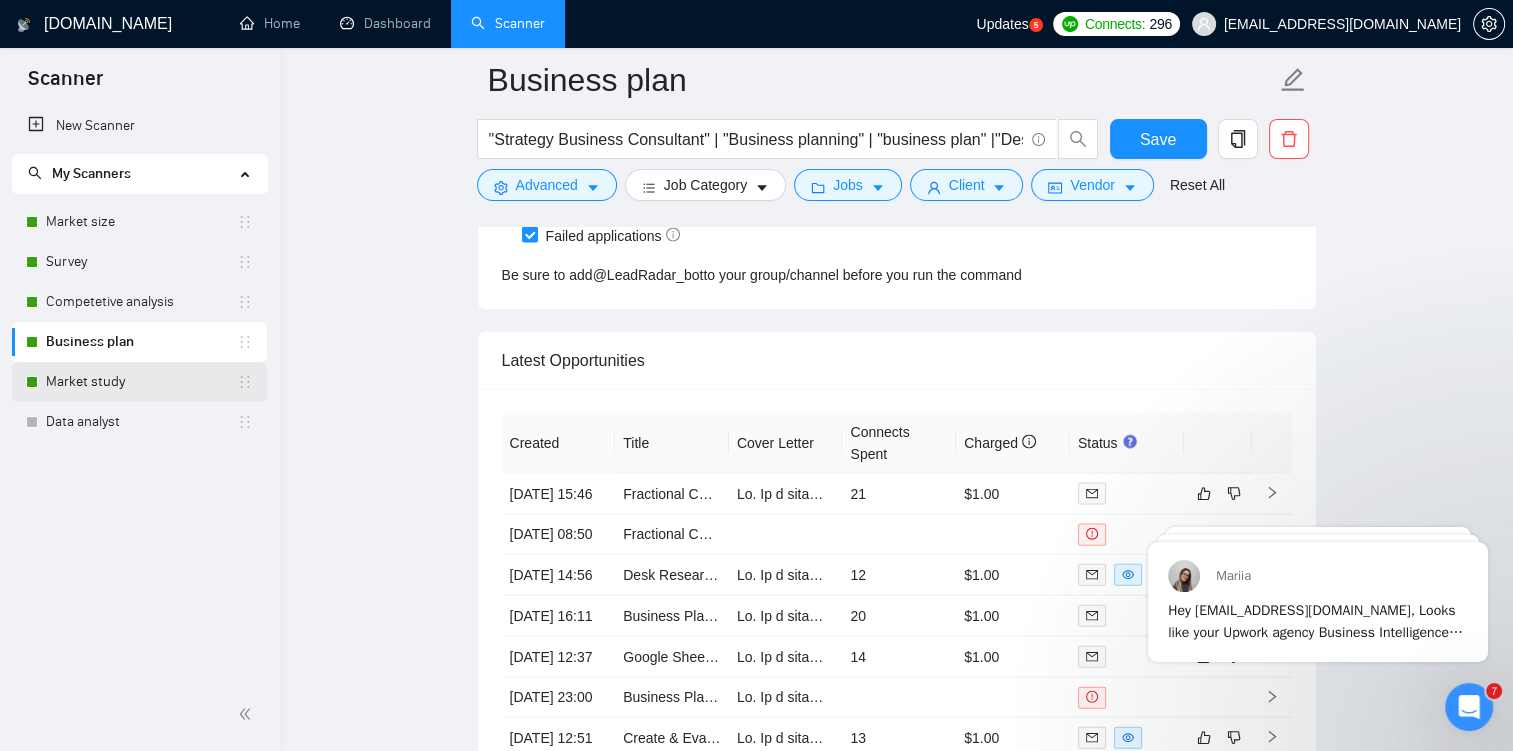 click on "Market study" at bounding box center [141, 382] 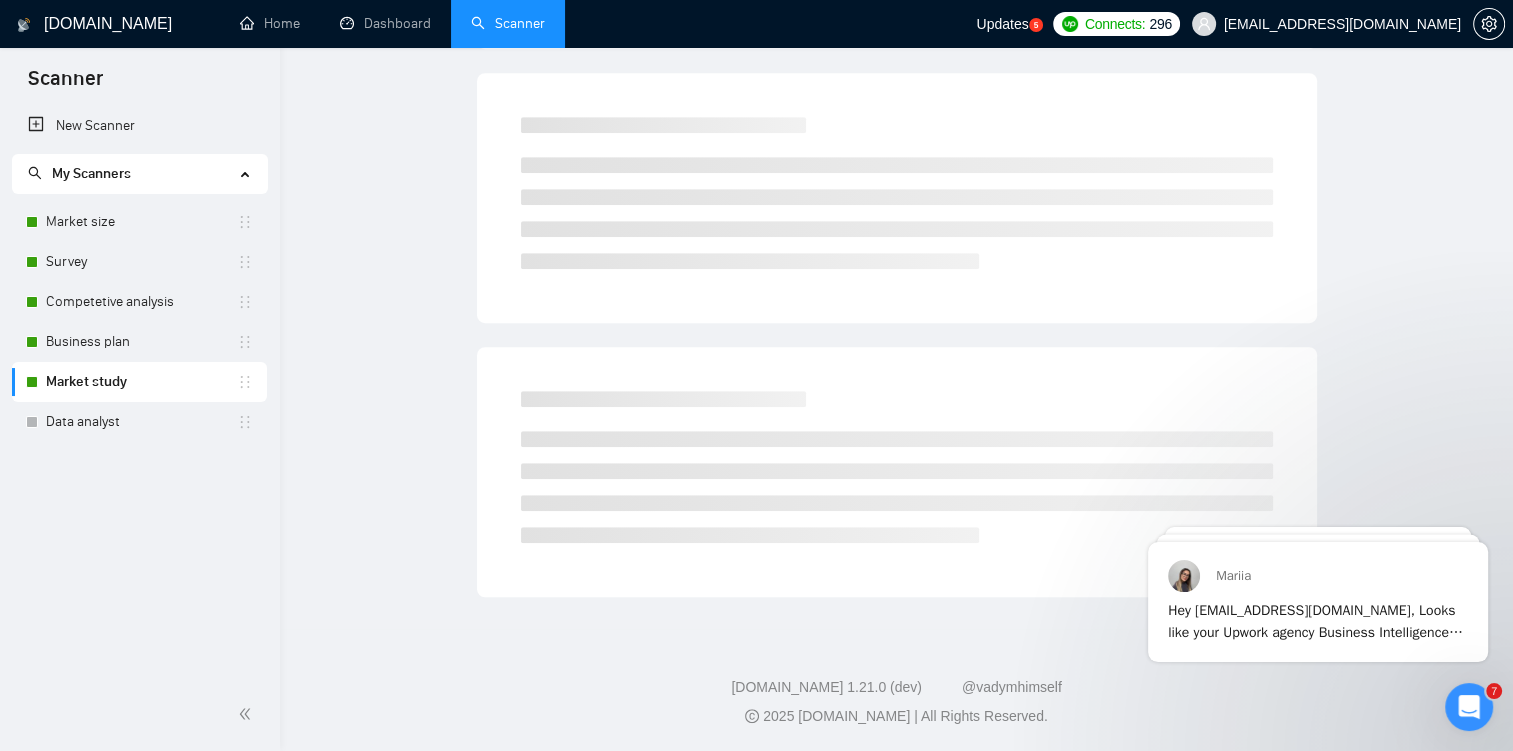 scroll, scrollTop: 0, scrollLeft: 0, axis: both 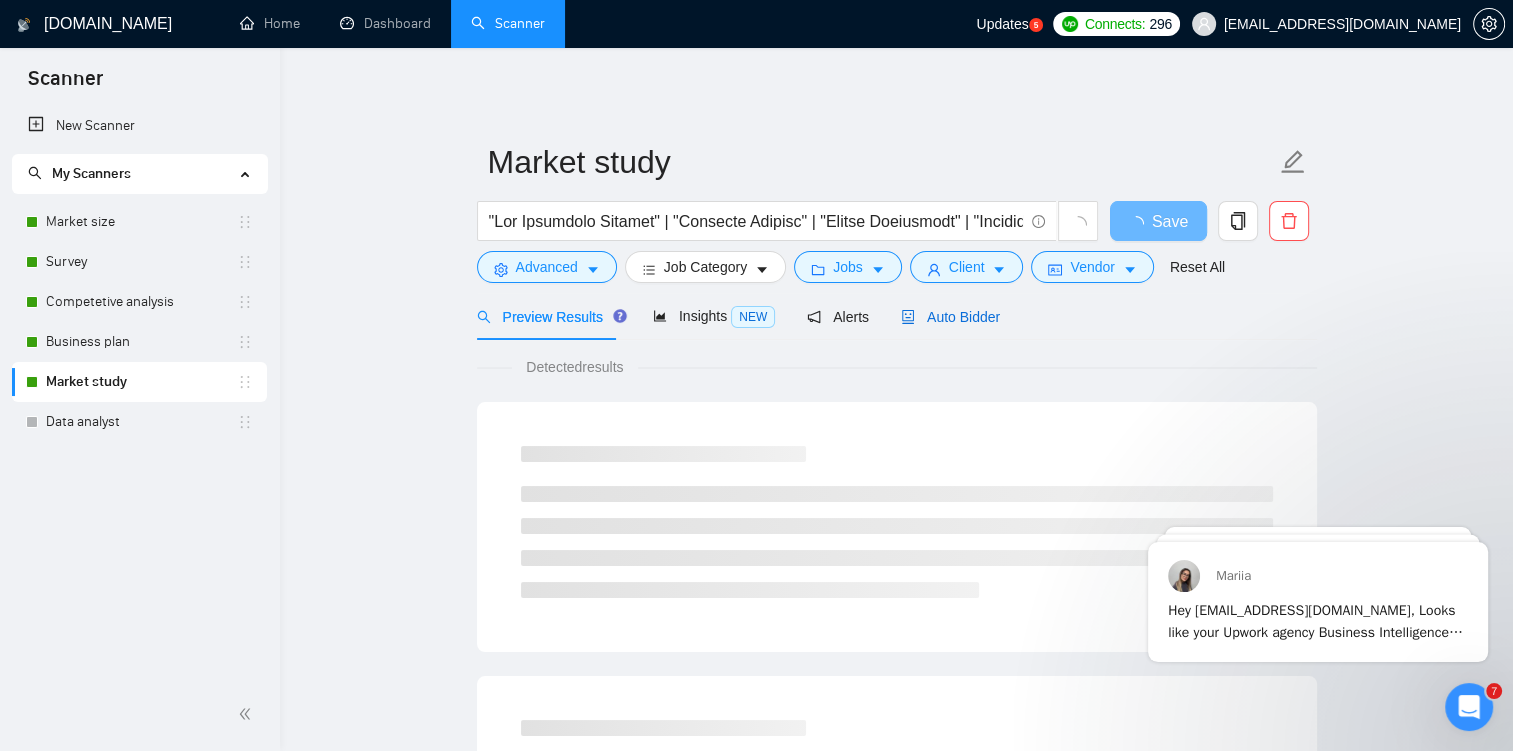 click on "Auto Bidder" at bounding box center (950, 317) 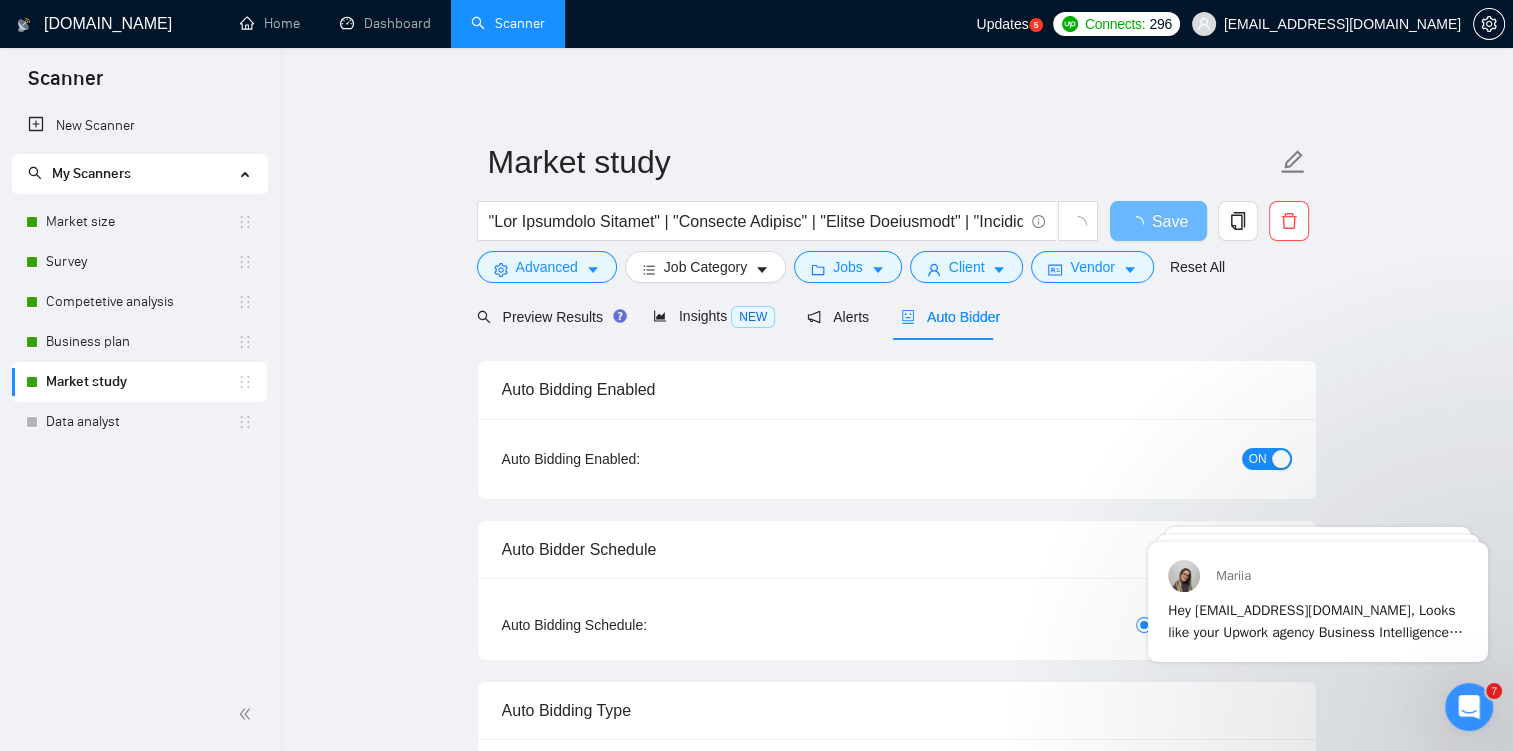type 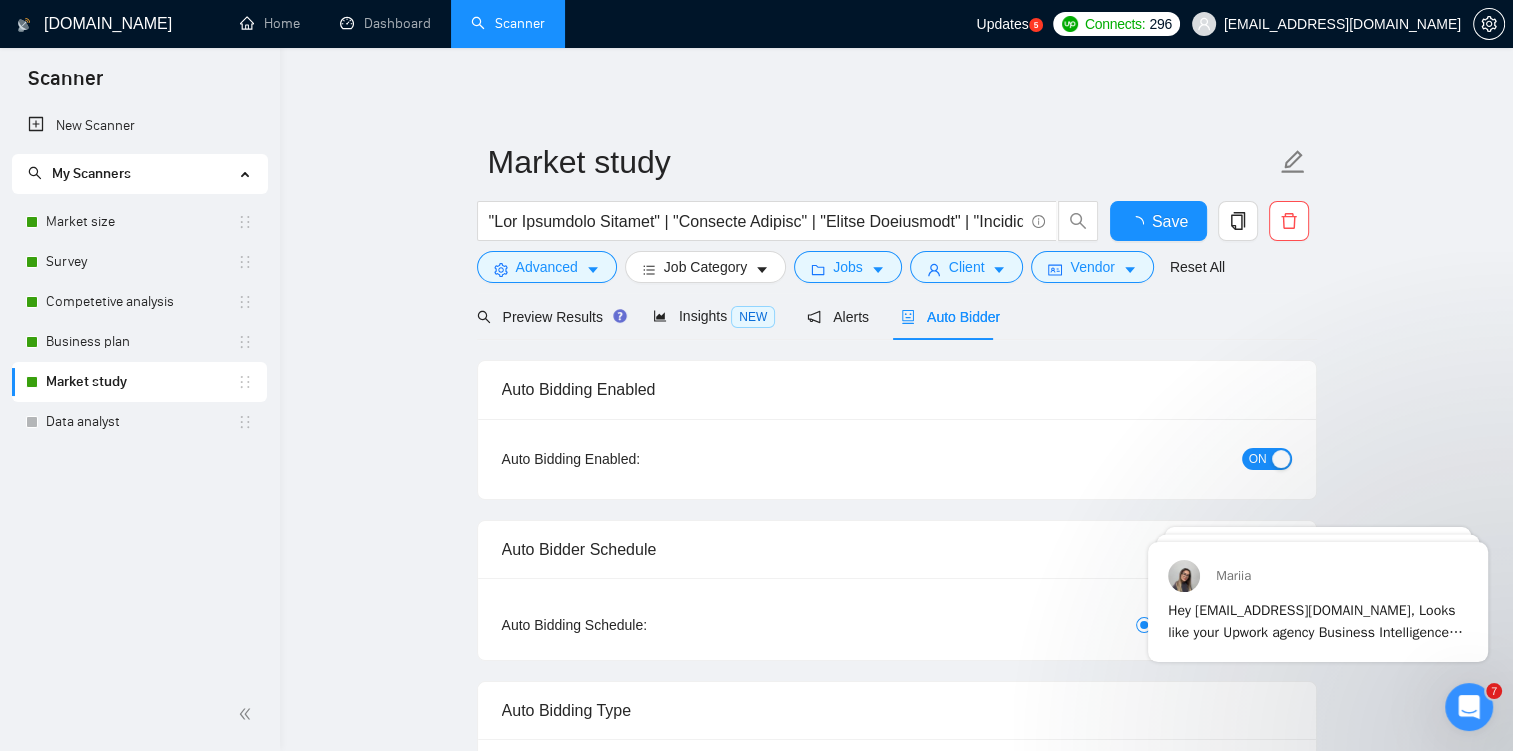 type 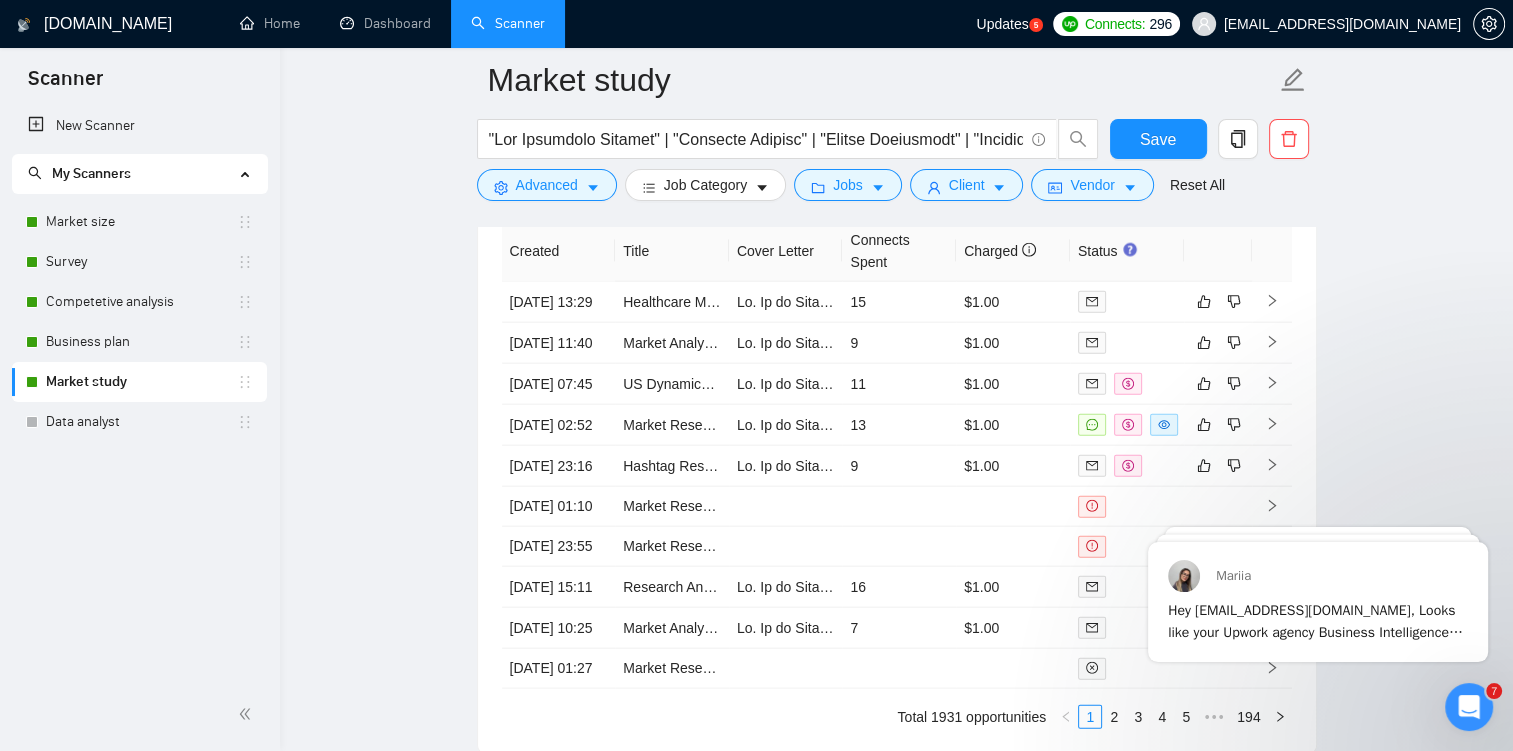scroll, scrollTop: 4528, scrollLeft: 0, axis: vertical 